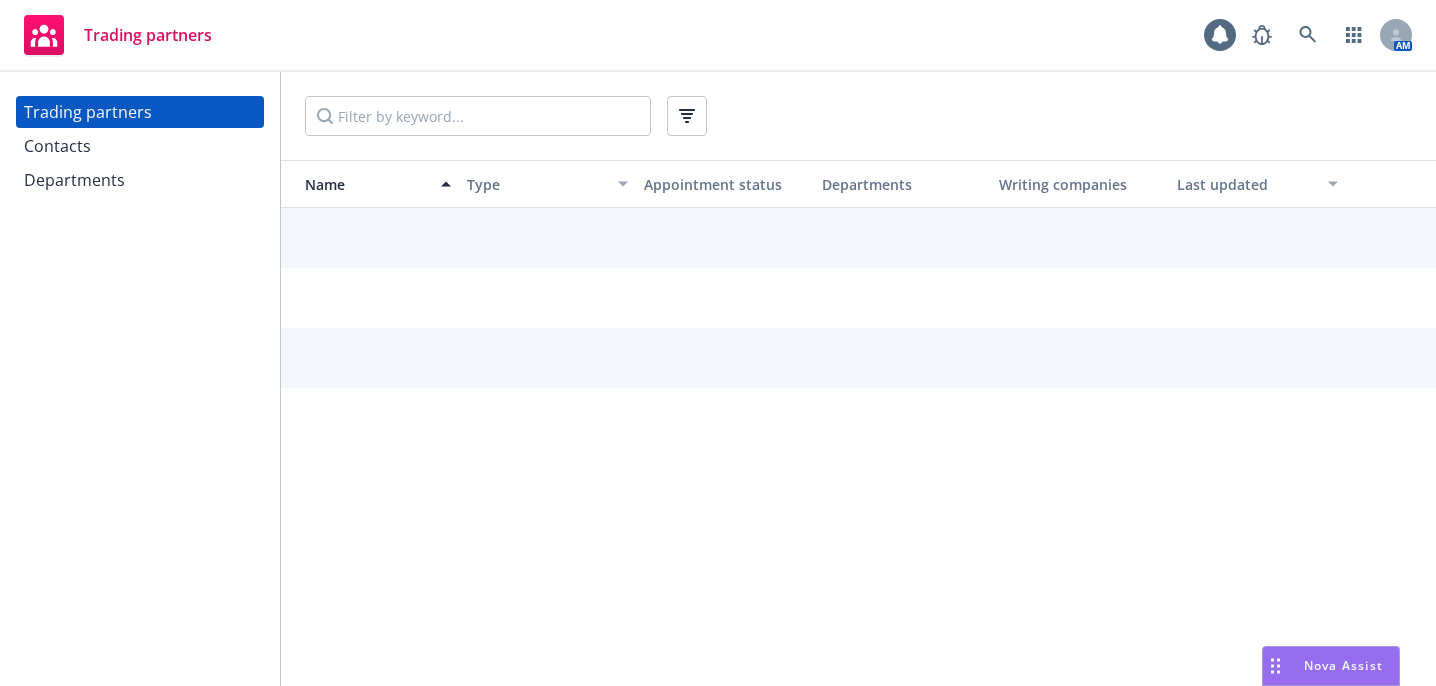 scroll, scrollTop: 0, scrollLeft: 0, axis: both 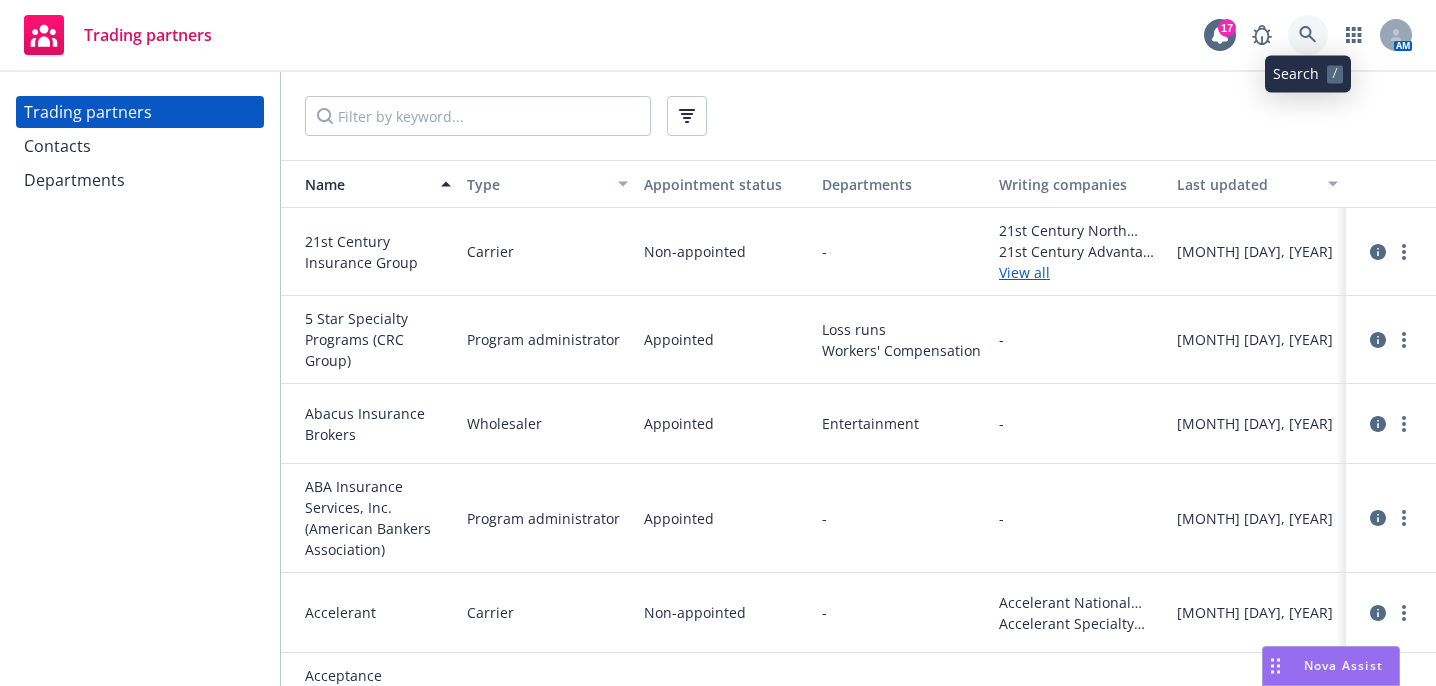 click at bounding box center (1308, 35) 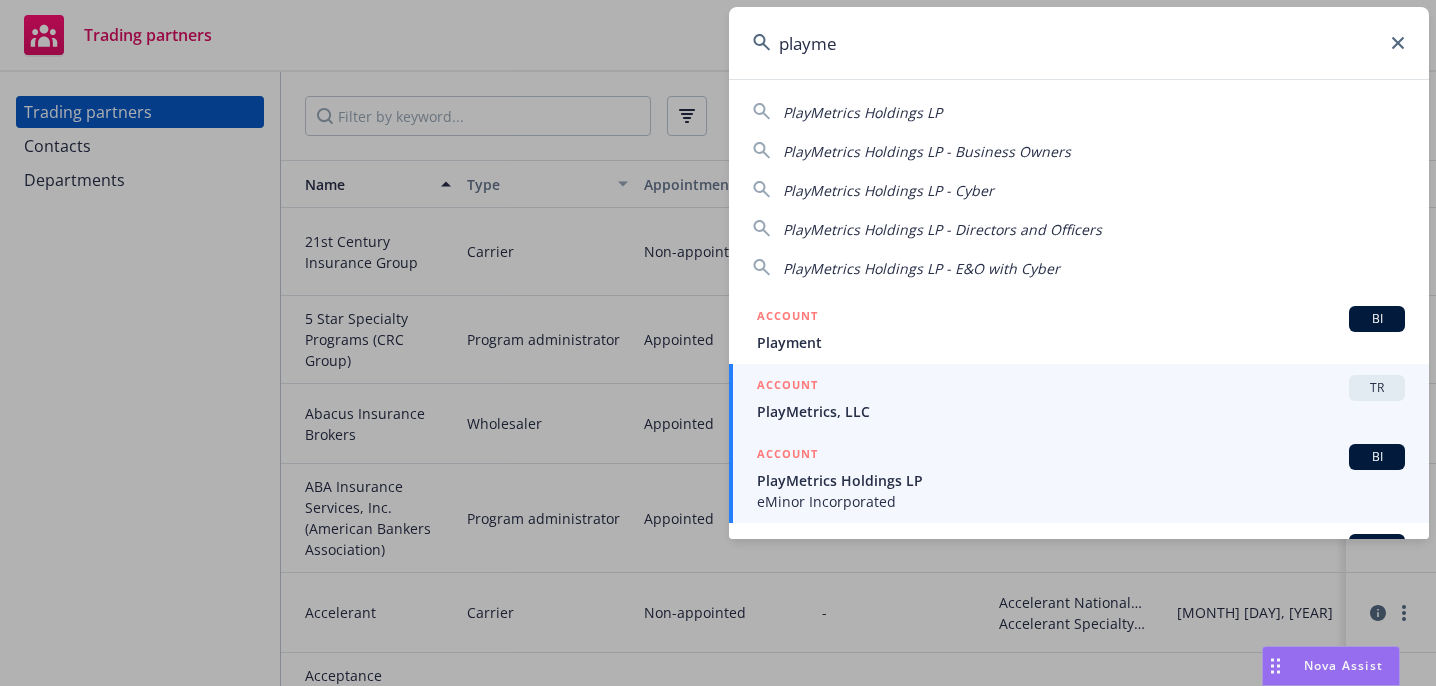 type on "playme" 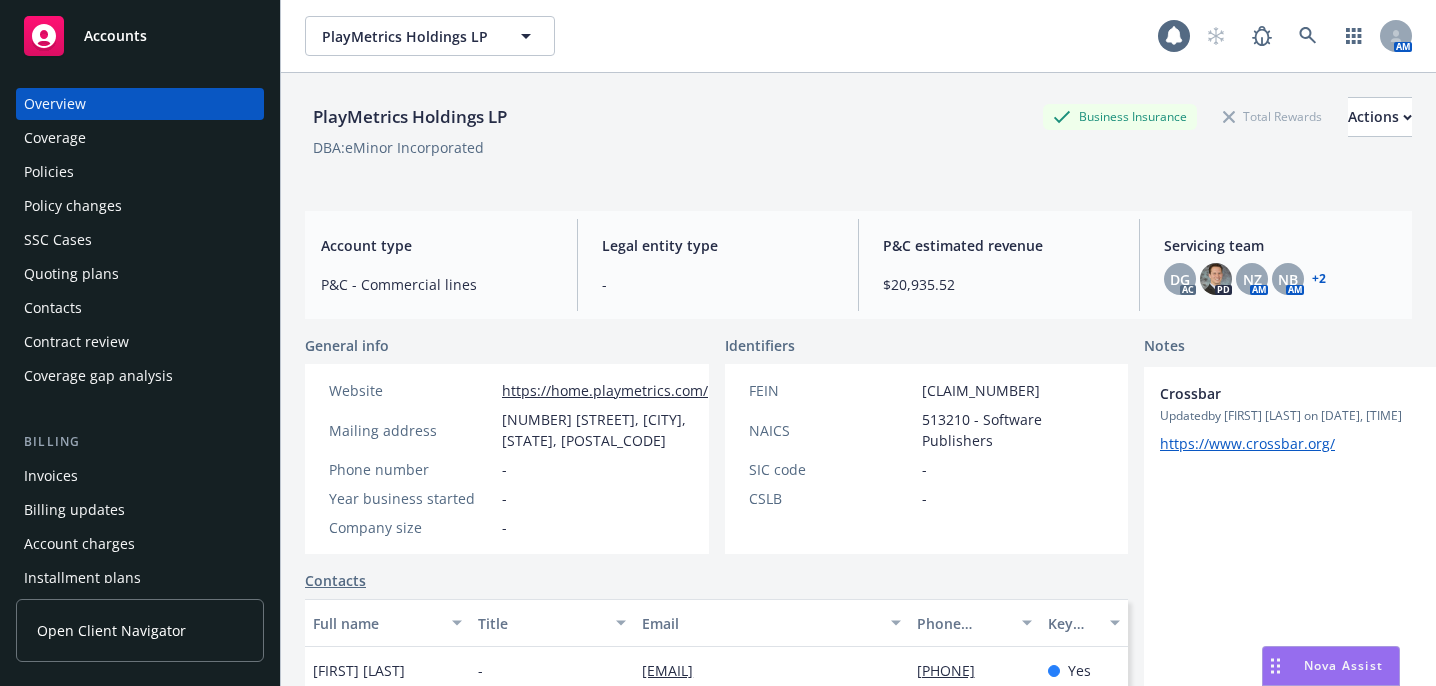 scroll, scrollTop: 0, scrollLeft: 0, axis: both 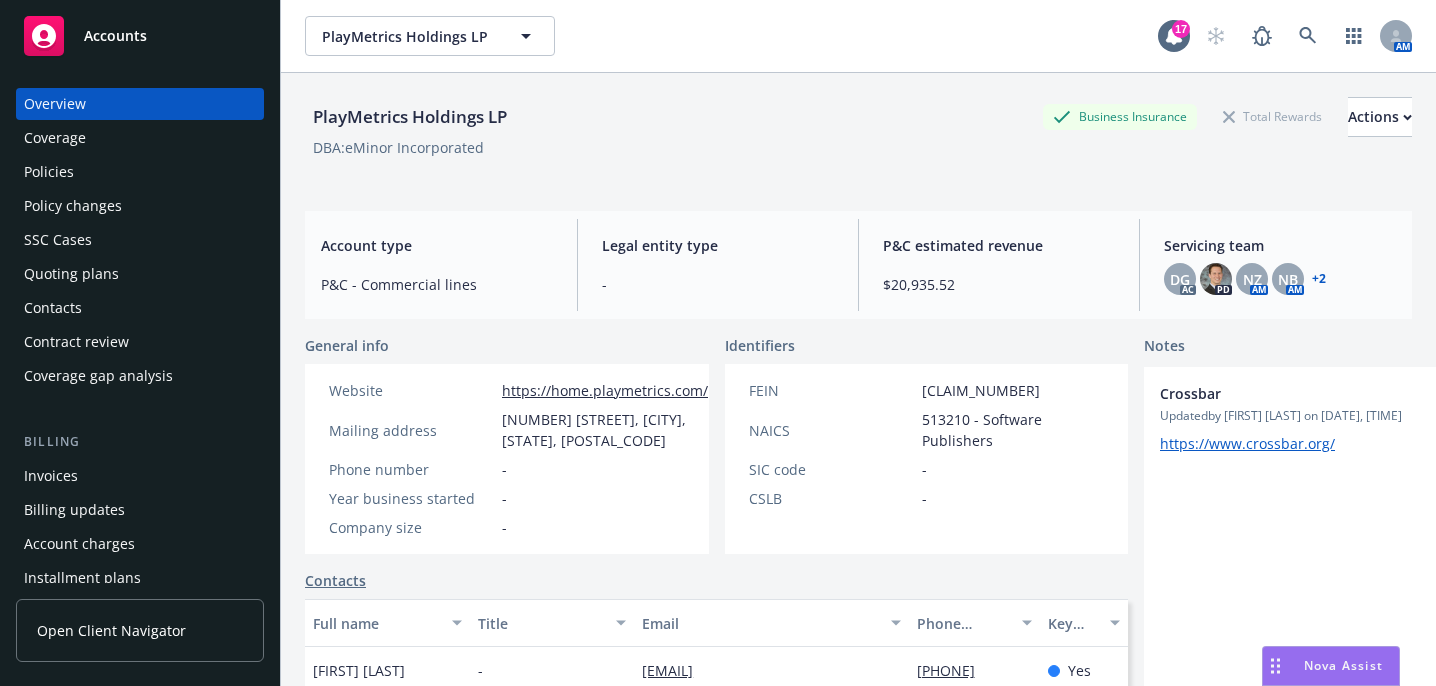 click on "Policies" at bounding box center [140, 172] 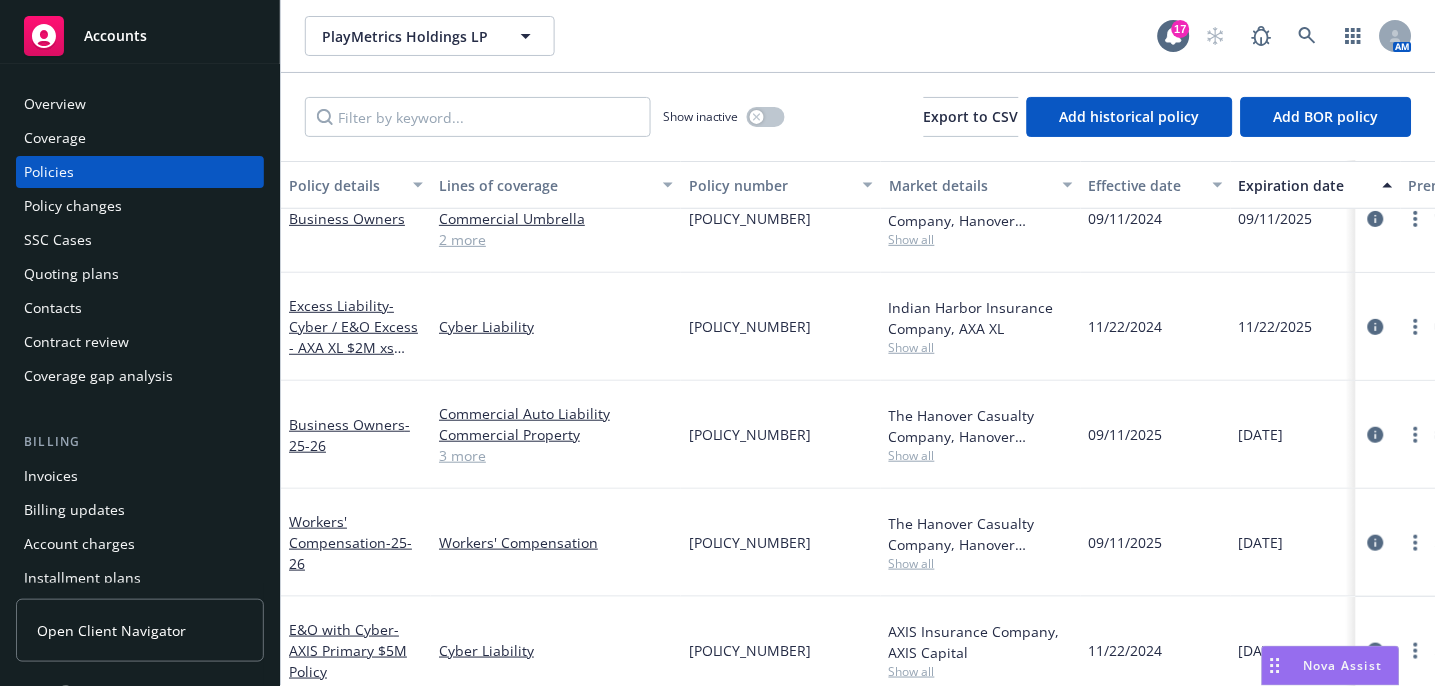 scroll, scrollTop: 200, scrollLeft: 0, axis: vertical 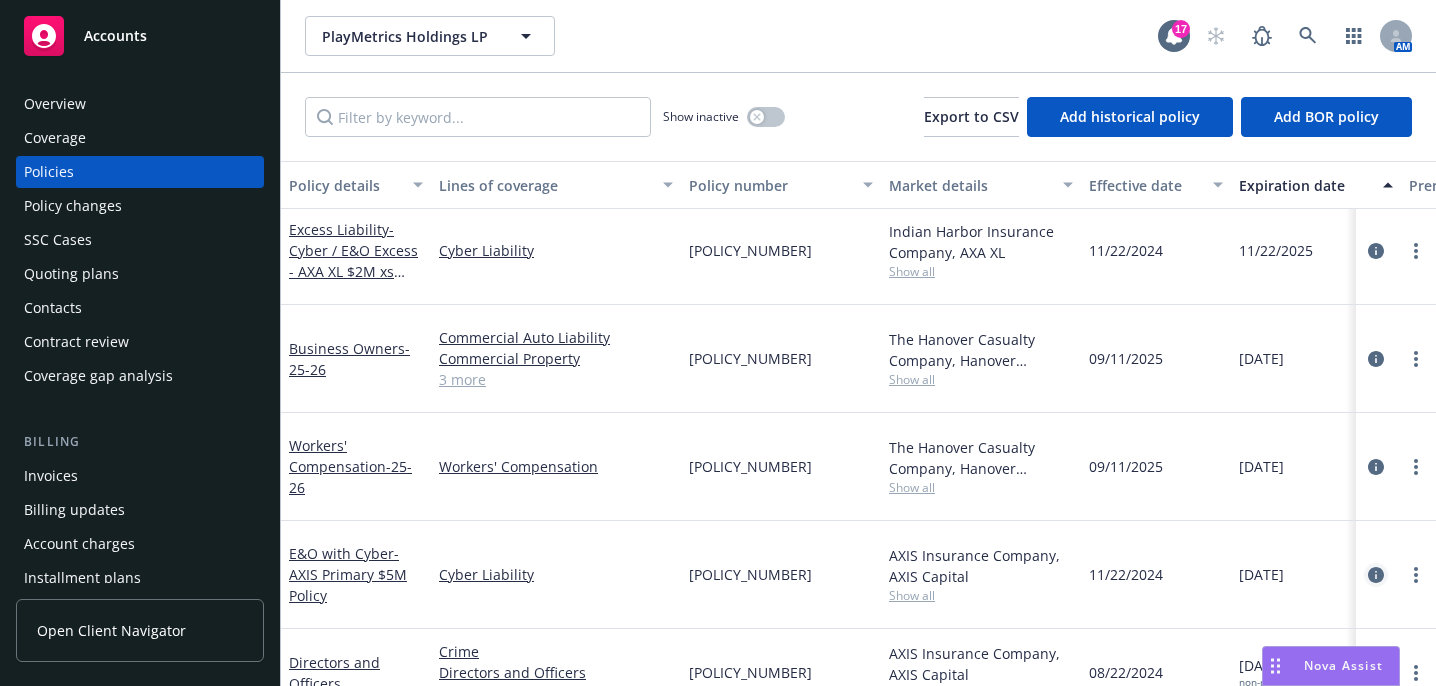 click 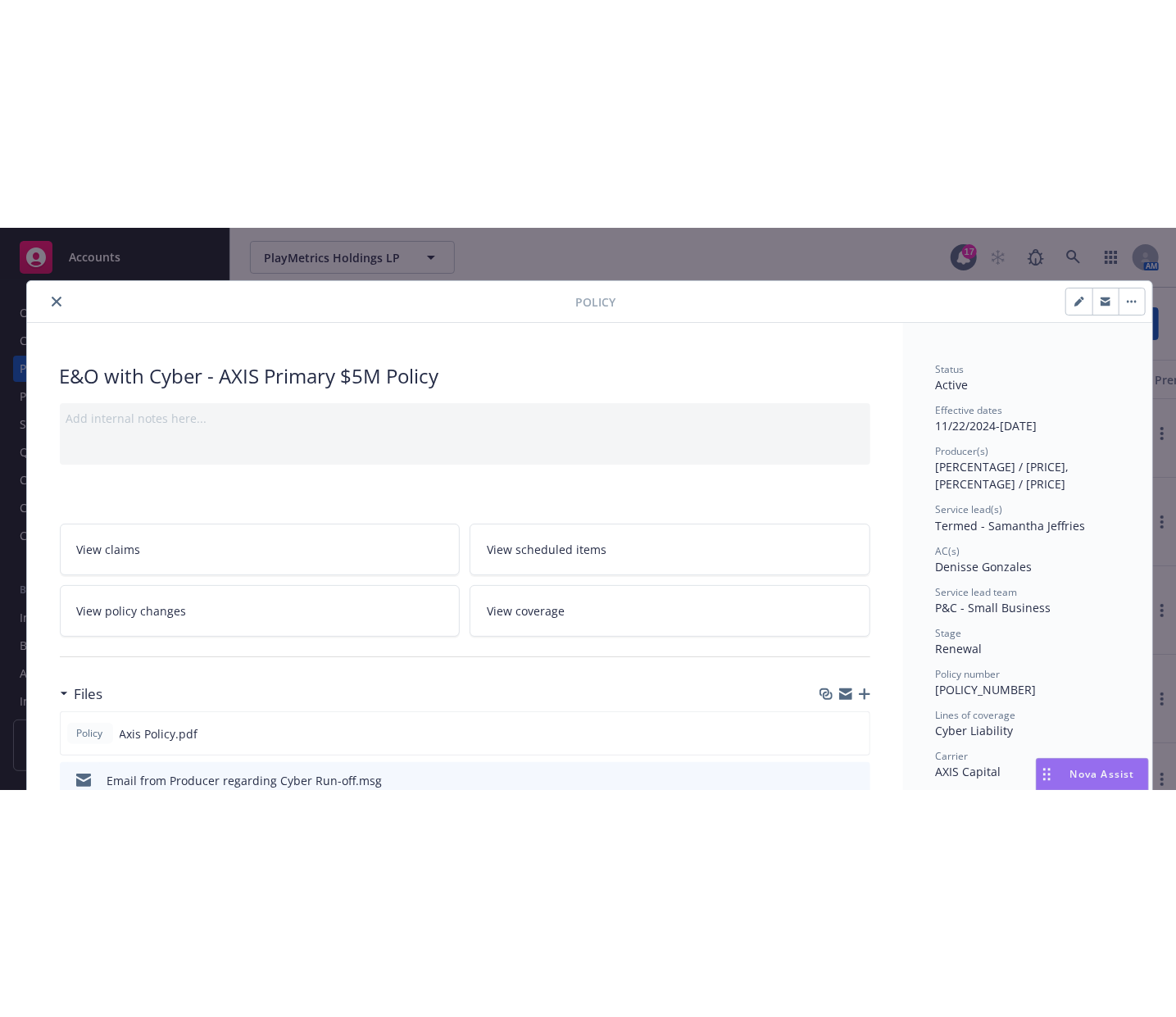 scroll, scrollTop: 164, scrollLeft: 0, axis: vertical 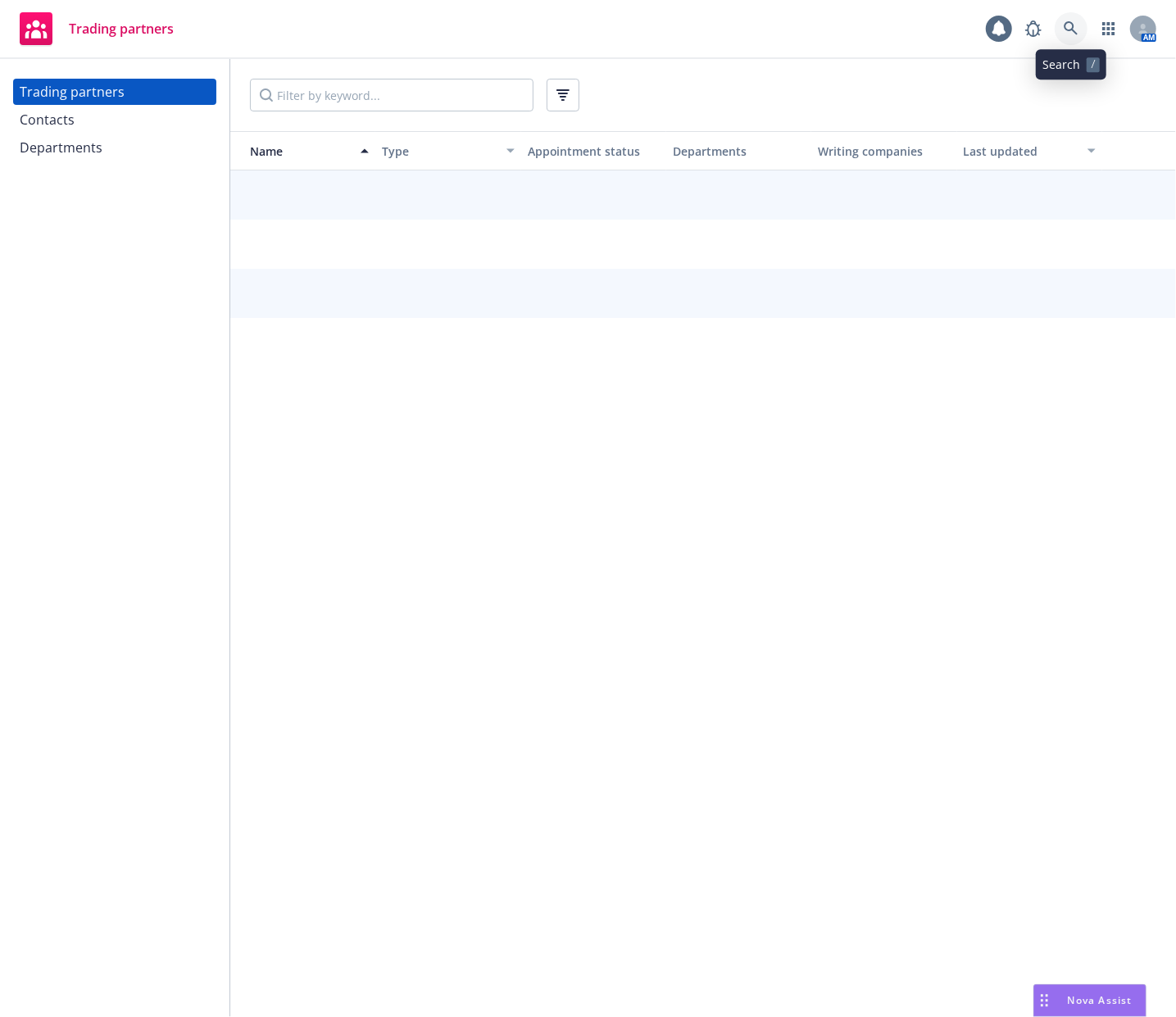 click 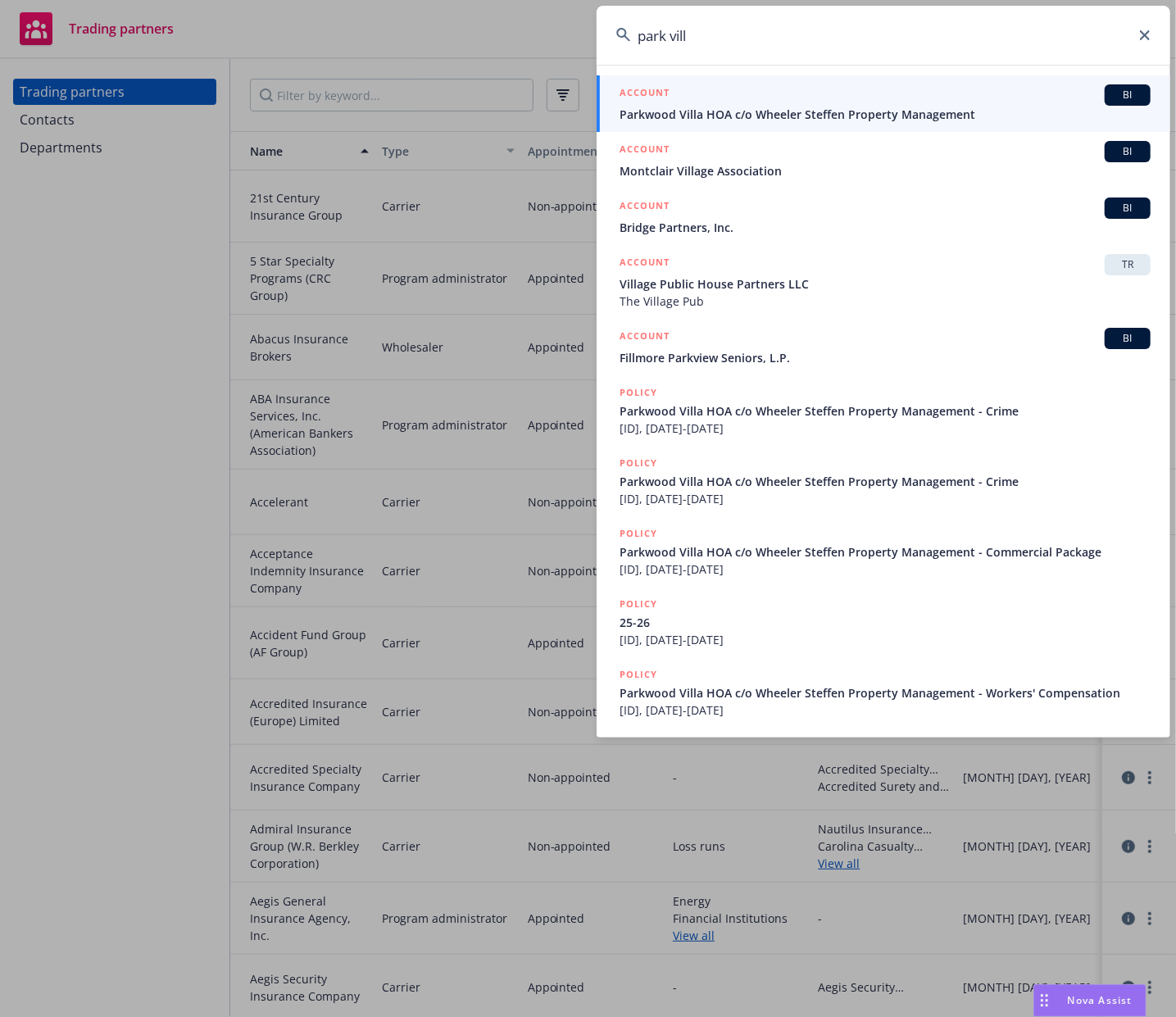type on "park vill" 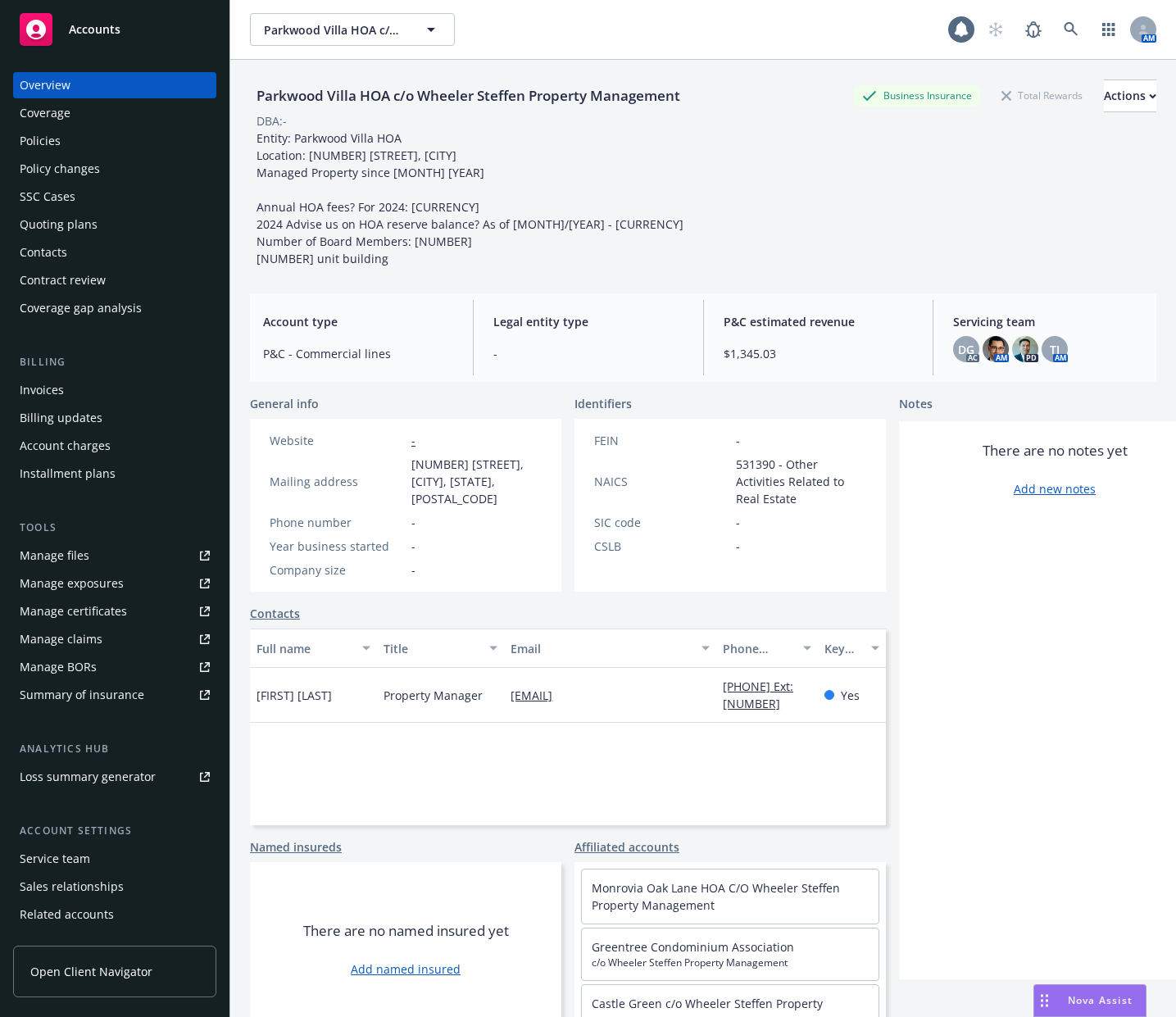 scroll, scrollTop: 0, scrollLeft: 0, axis: both 